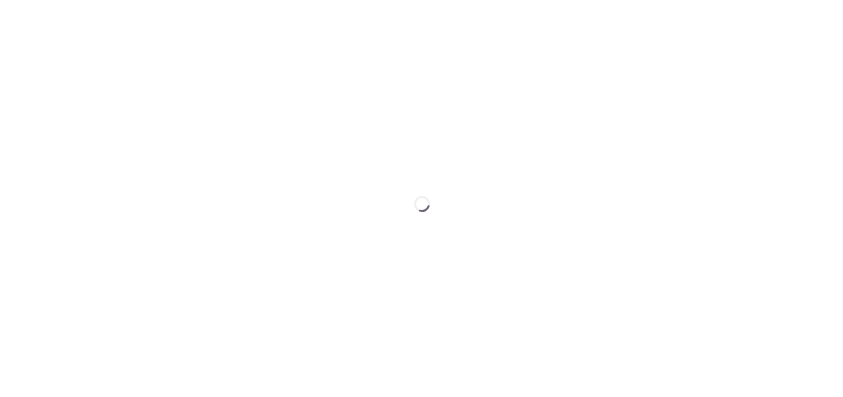 scroll, scrollTop: 0, scrollLeft: 0, axis: both 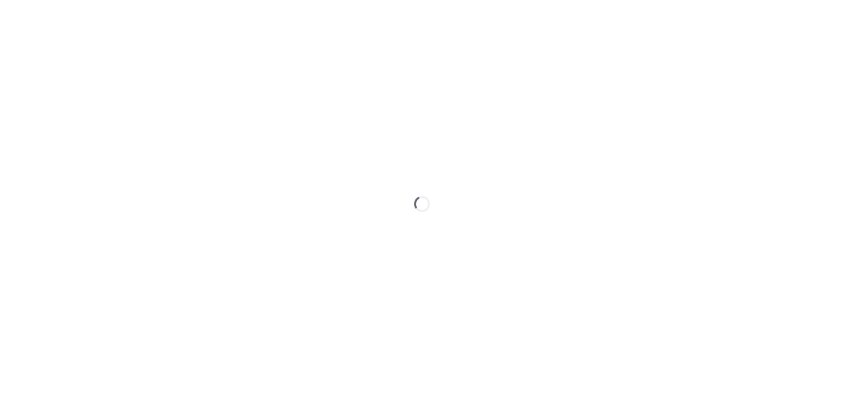 click at bounding box center [421, 108] 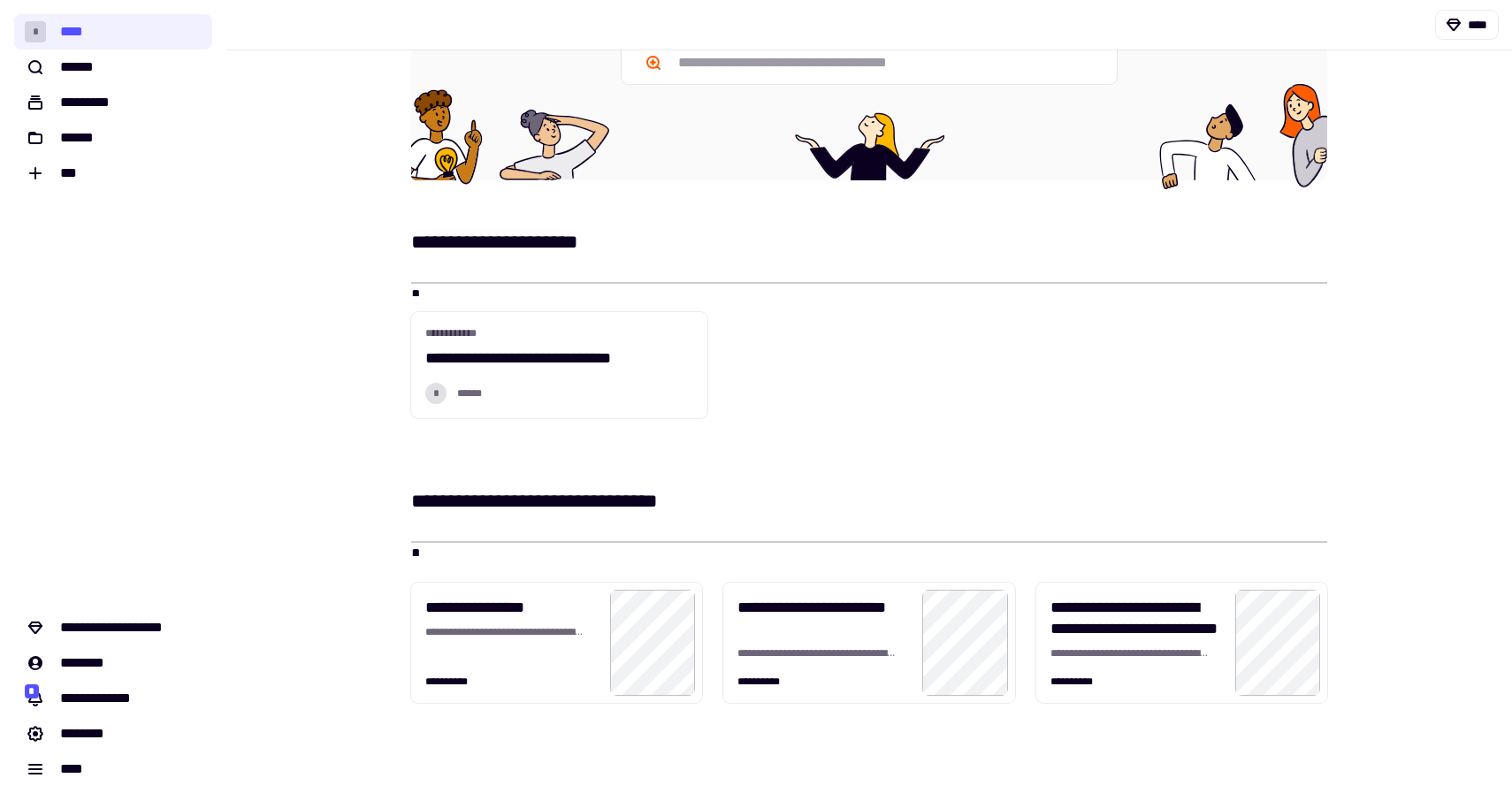scroll, scrollTop: 172, scrollLeft: 0, axis: vertical 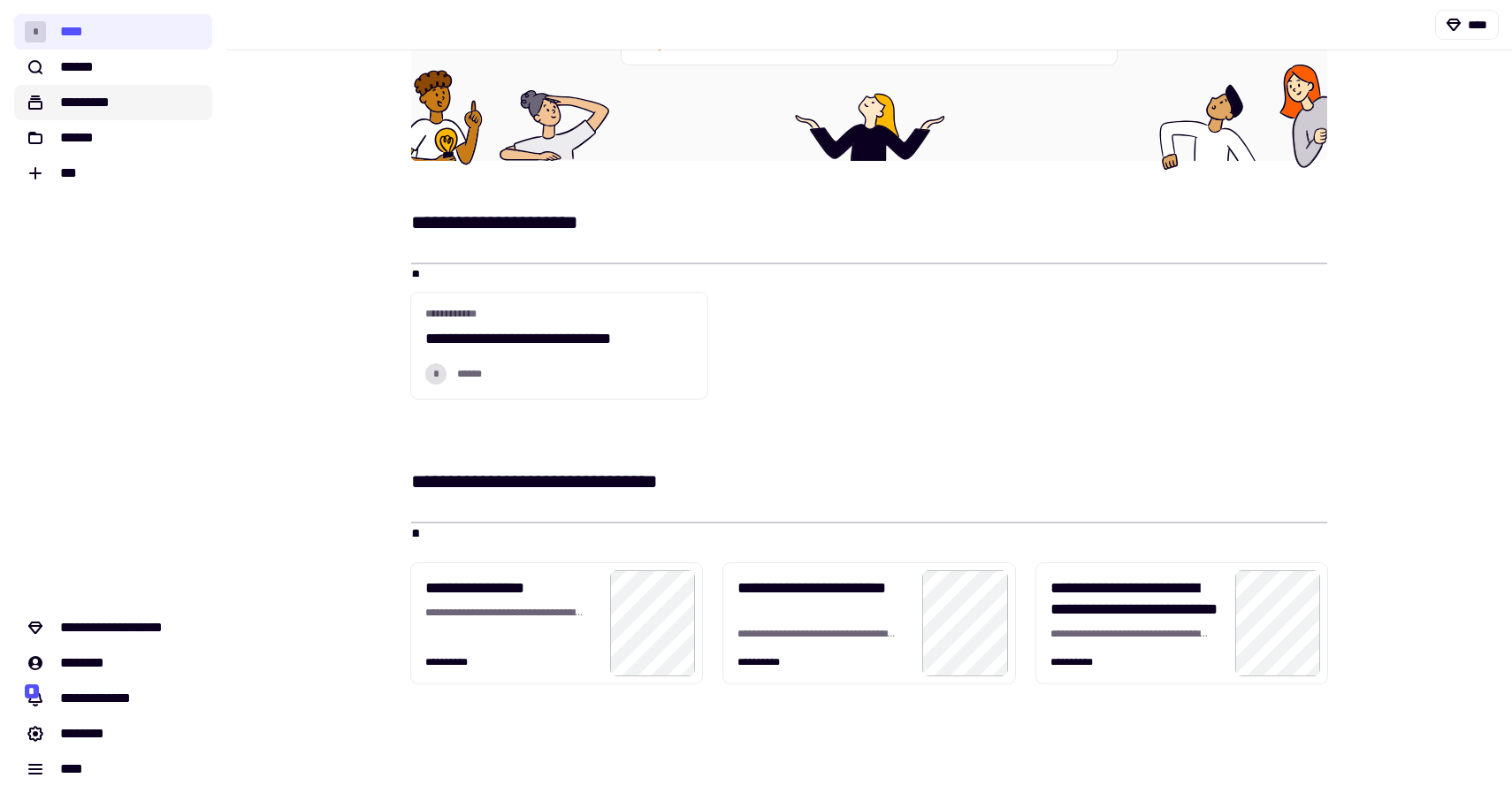 click on "*********" 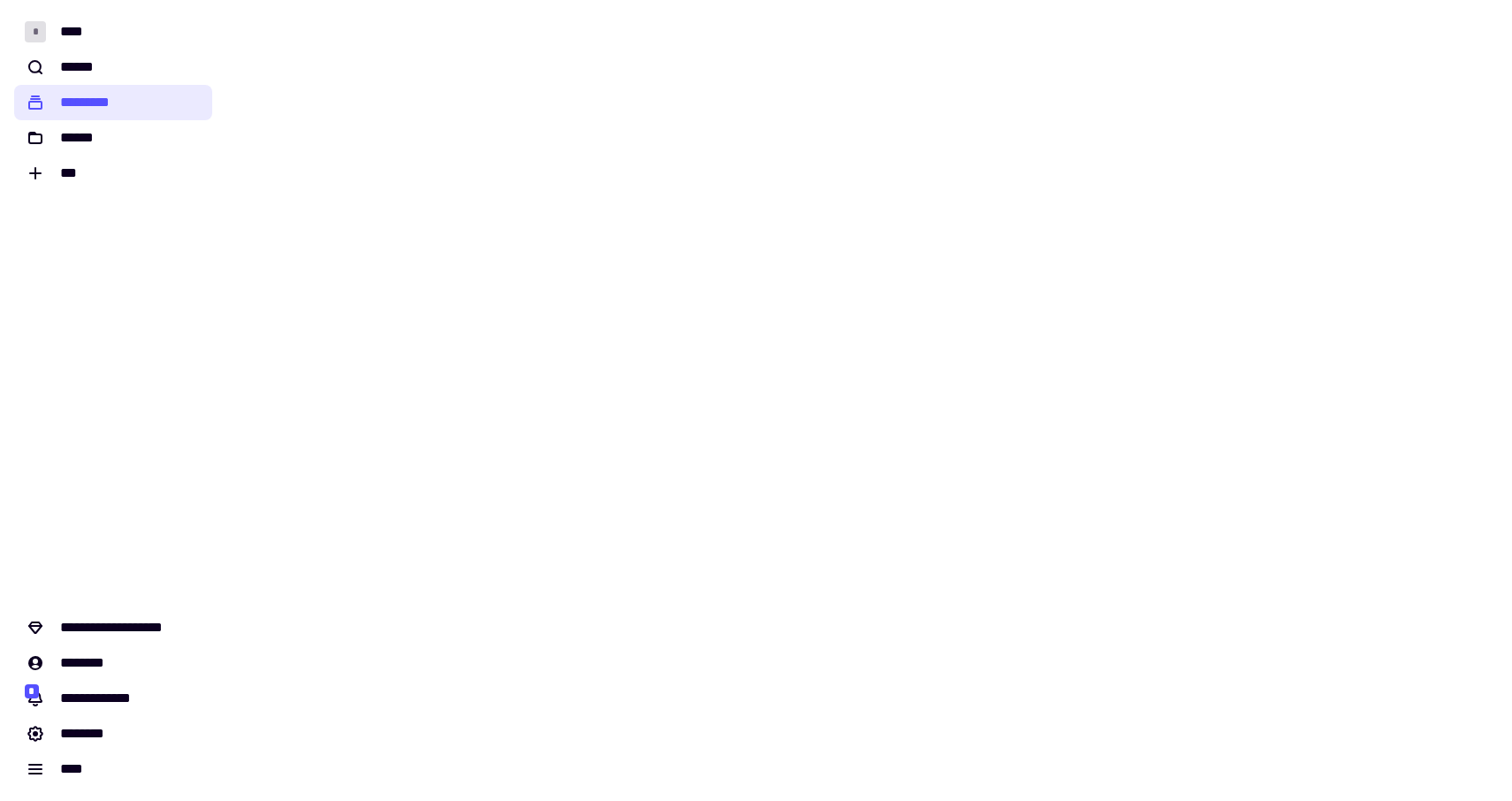 scroll, scrollTop: 0, scrollLeft: 0, axis: both 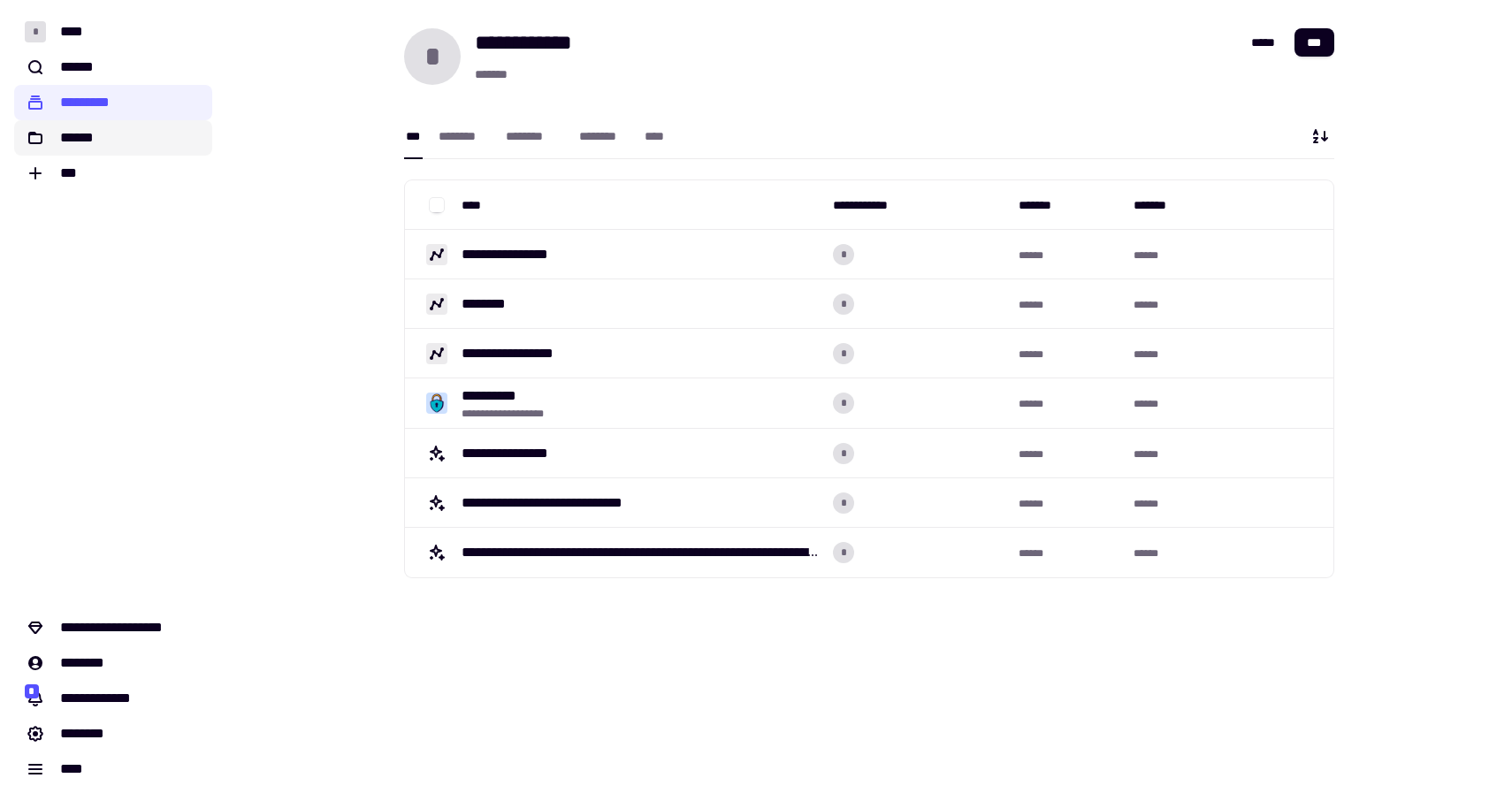 click on "******" 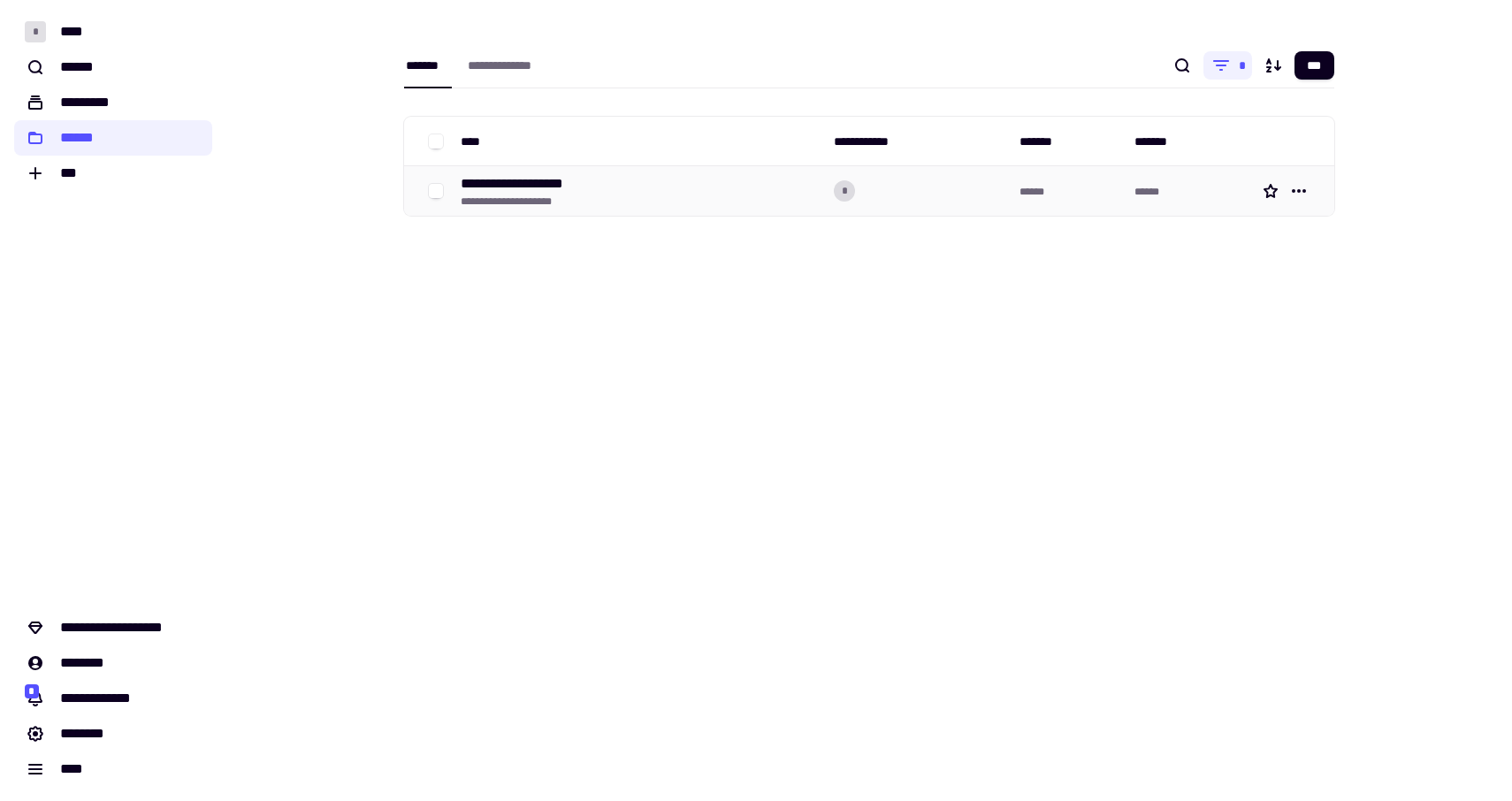 click on "**********" at bounding box center (527, 202) 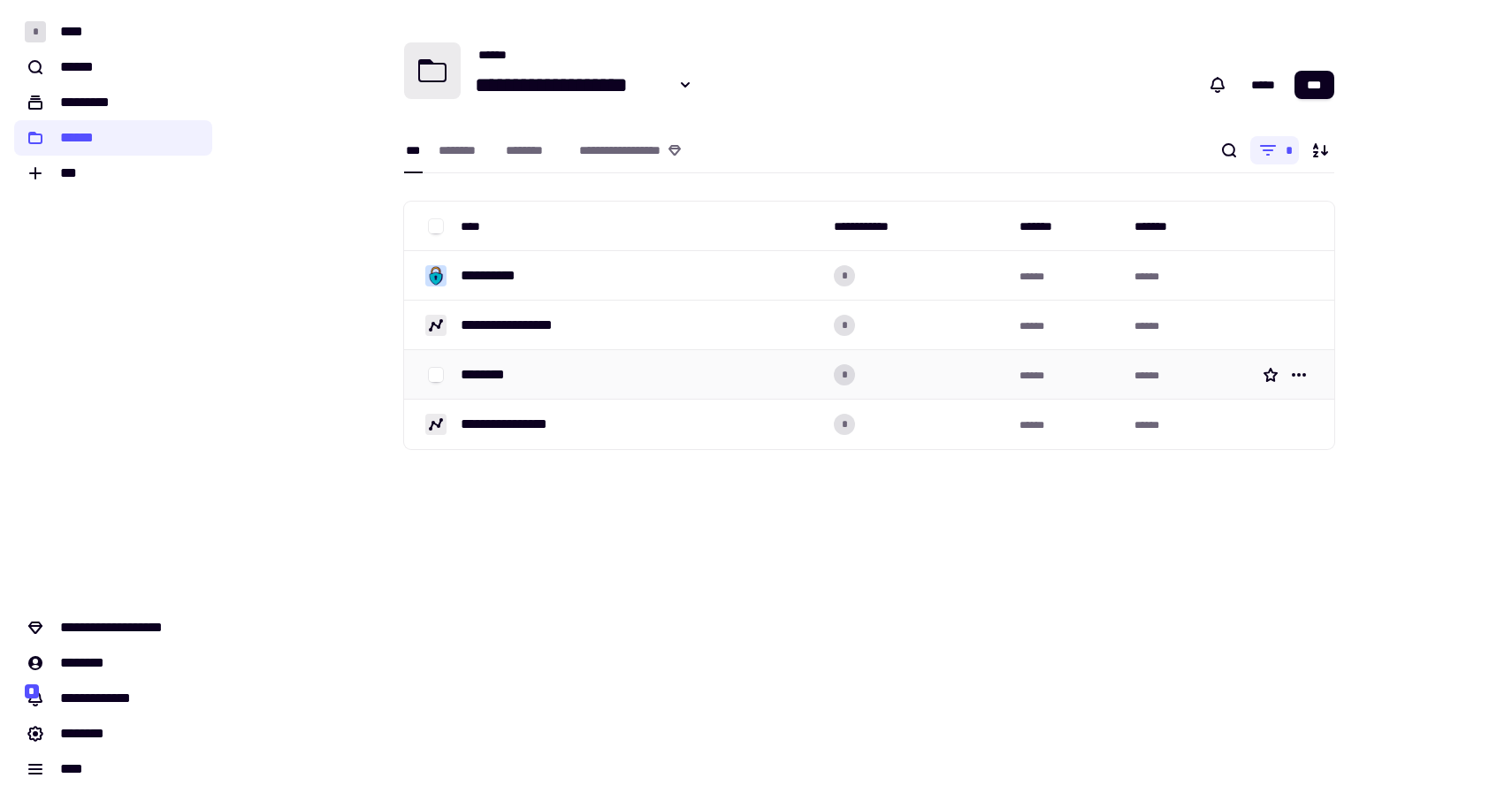 click on "********" at bounding box center [640, 375] 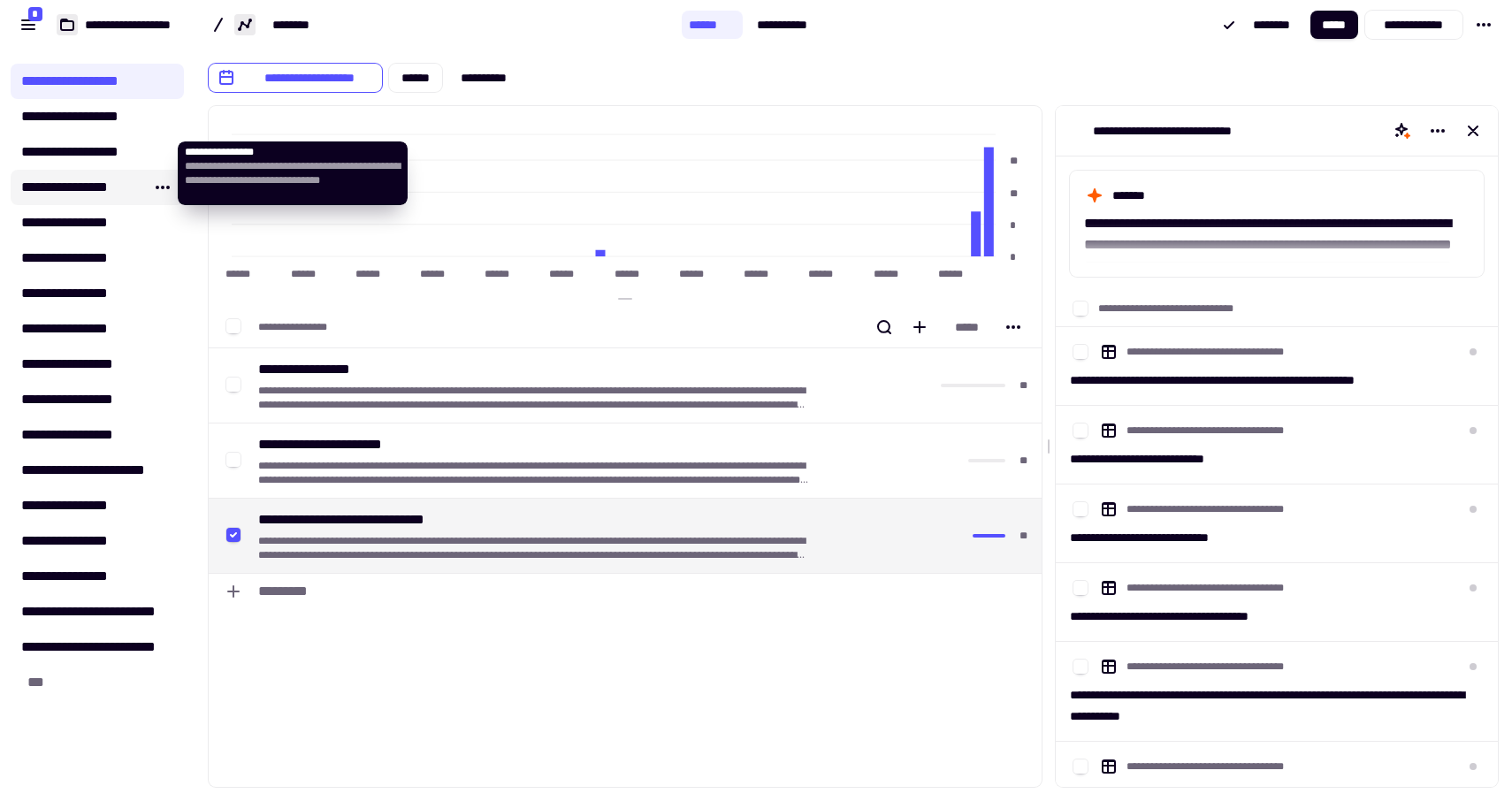 click on "**********" 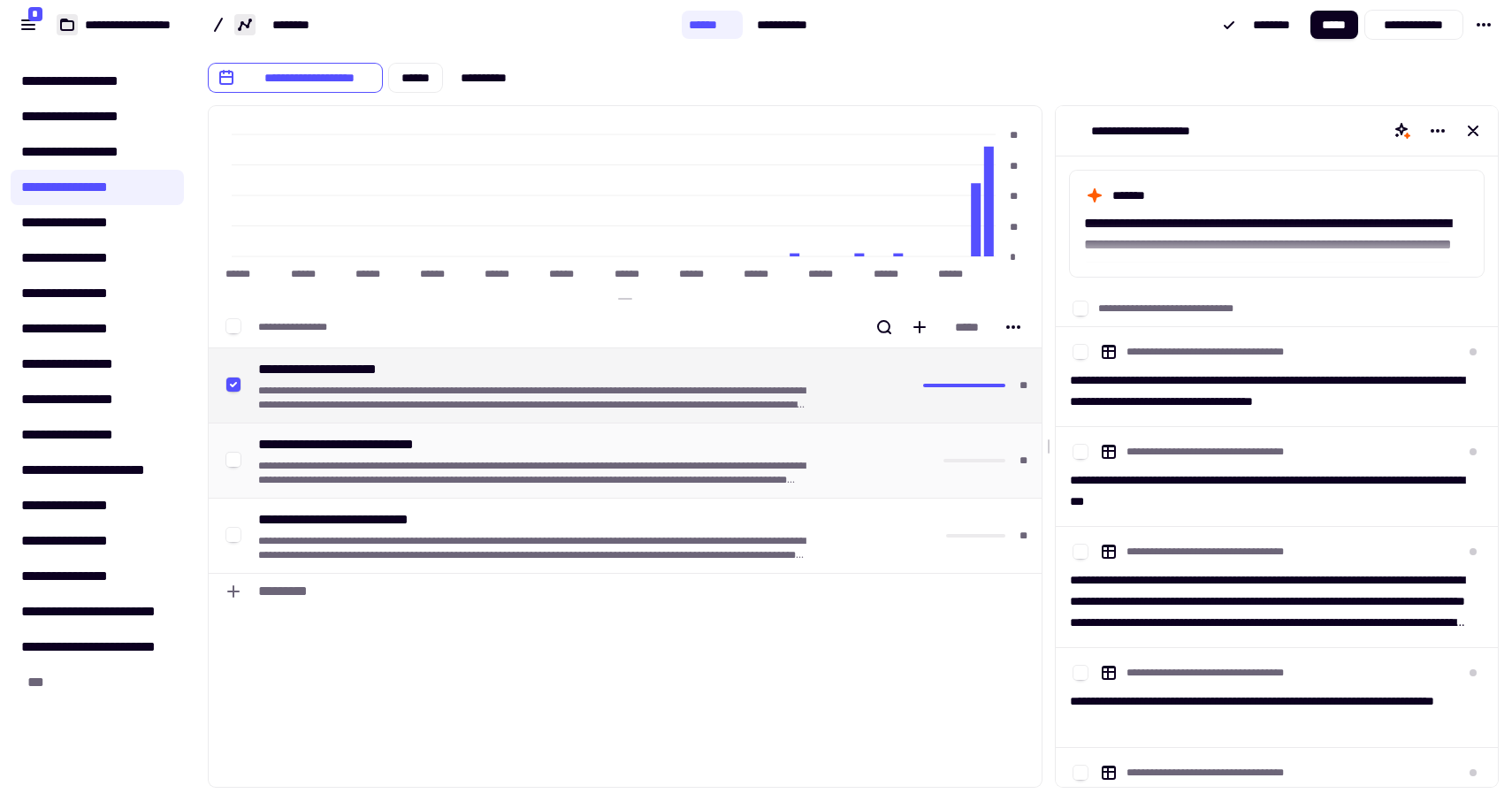 click on "**********" at bounding box center (543, 445) 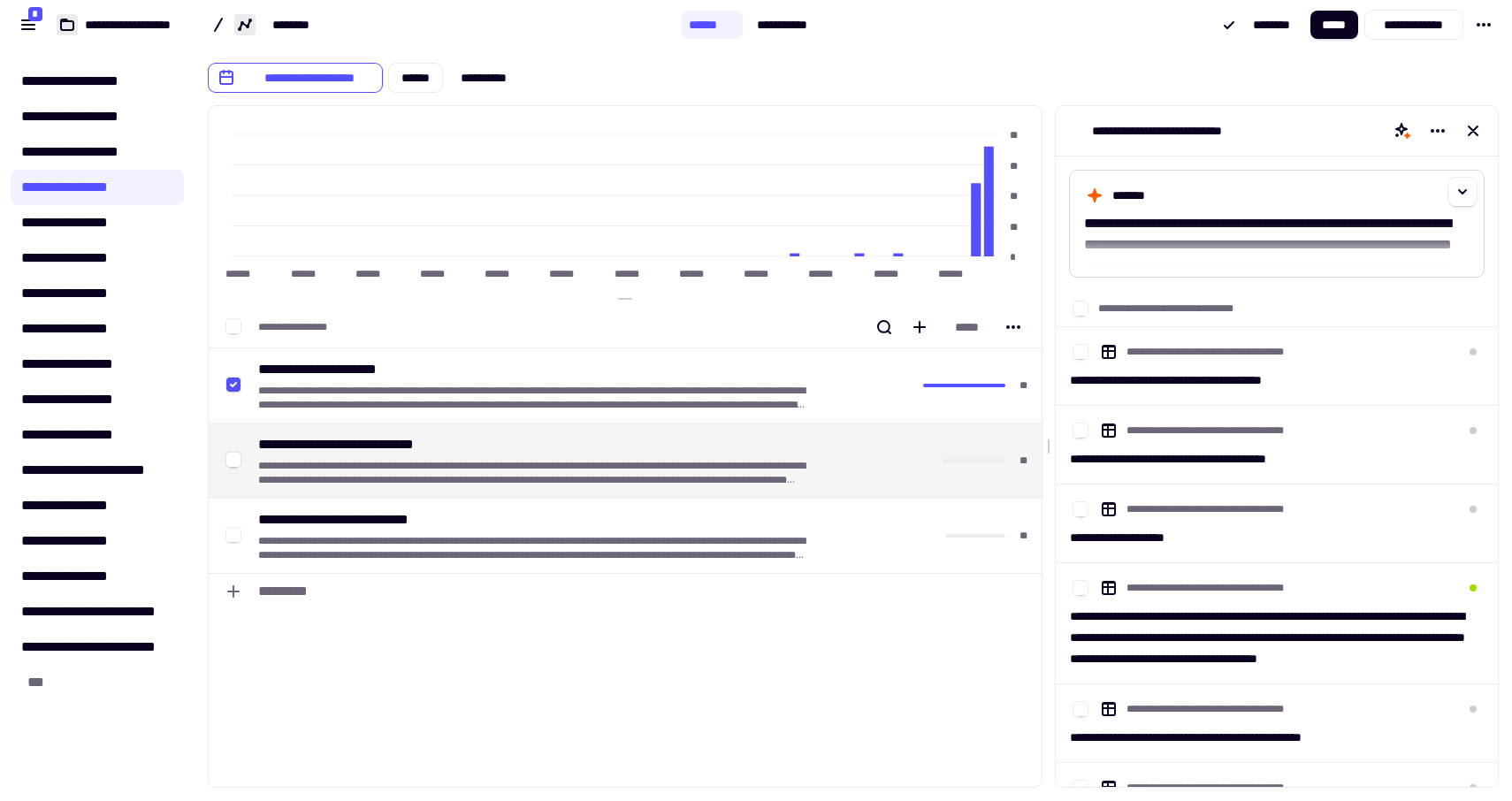 click on "**********" at bounding box center [1270, 256] 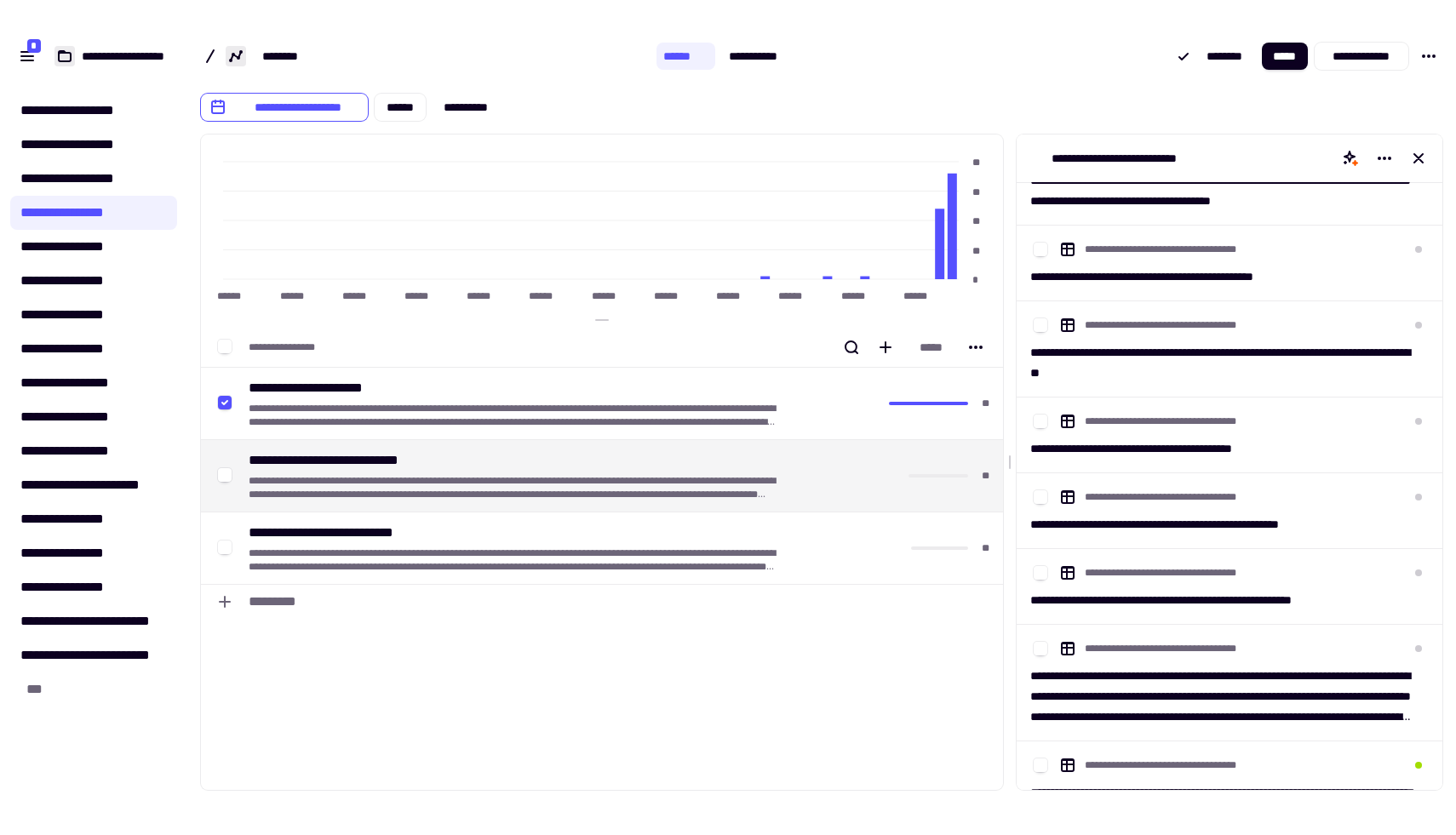 scroll, scrollTop: 953, scrollLeft: 0, axis: vertical 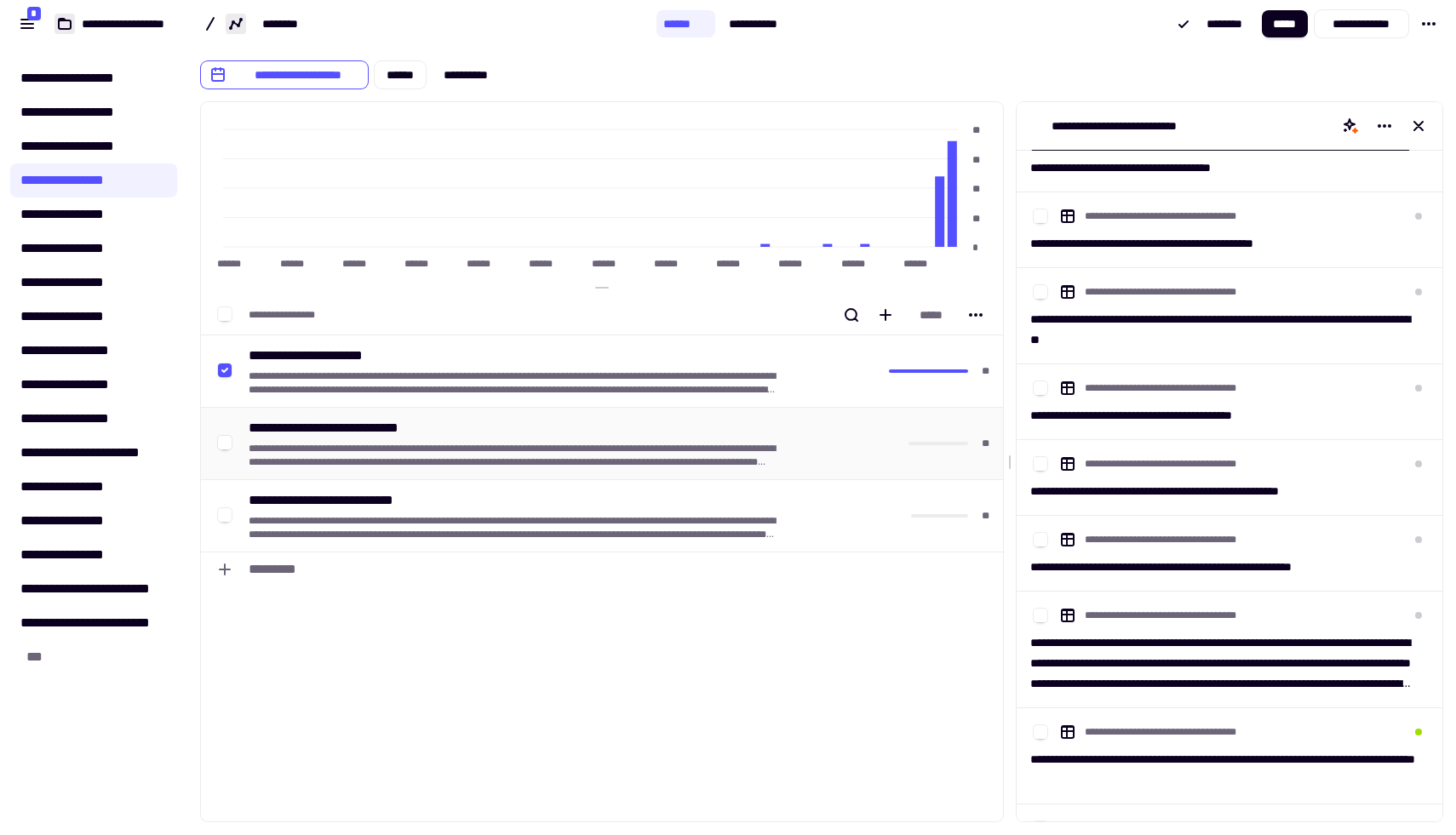 click on "**********" at bounding box center (514, 455) 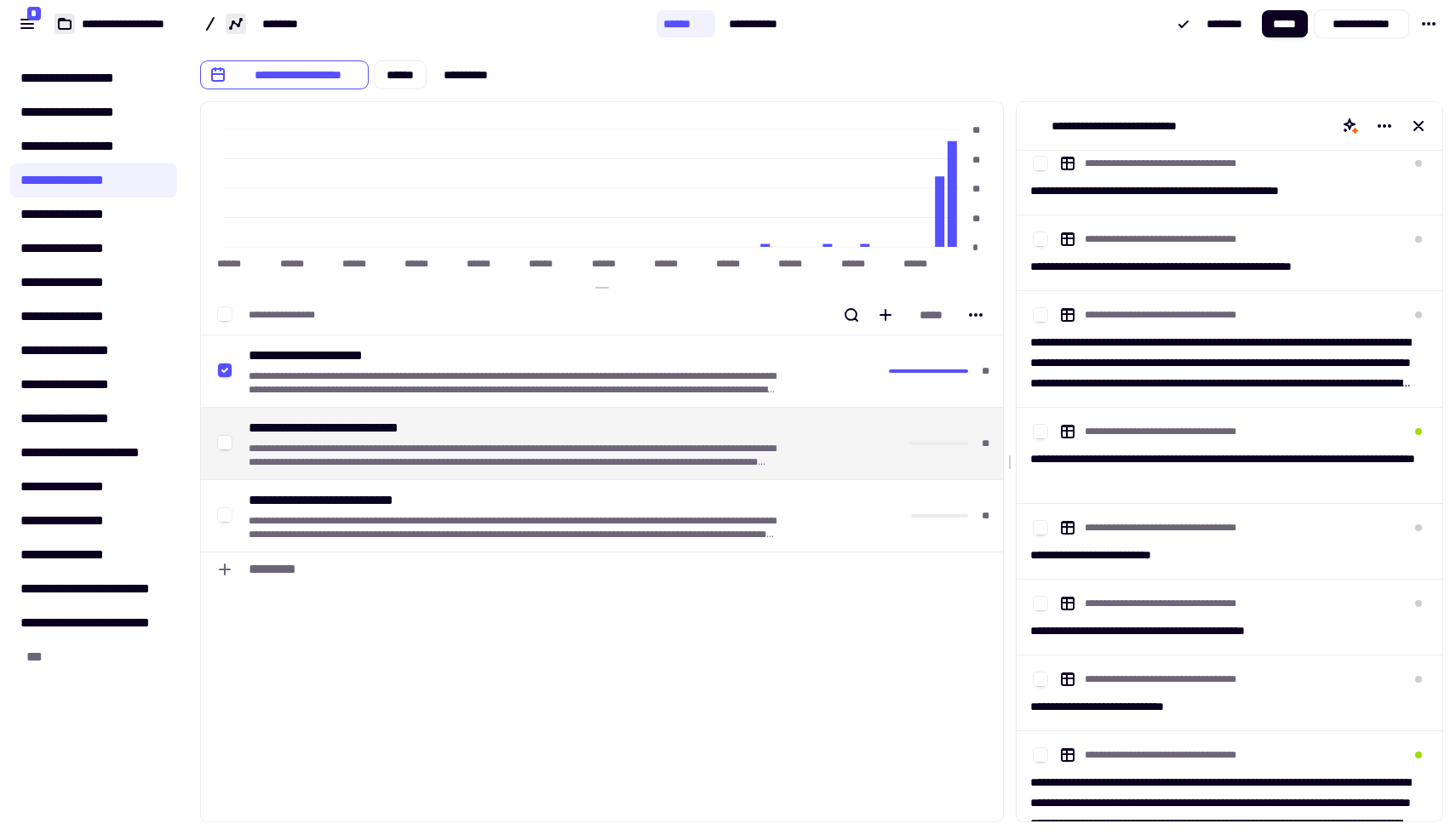 scroll, scrollTop: 1272, scrollLeft: 0, axis: vertical 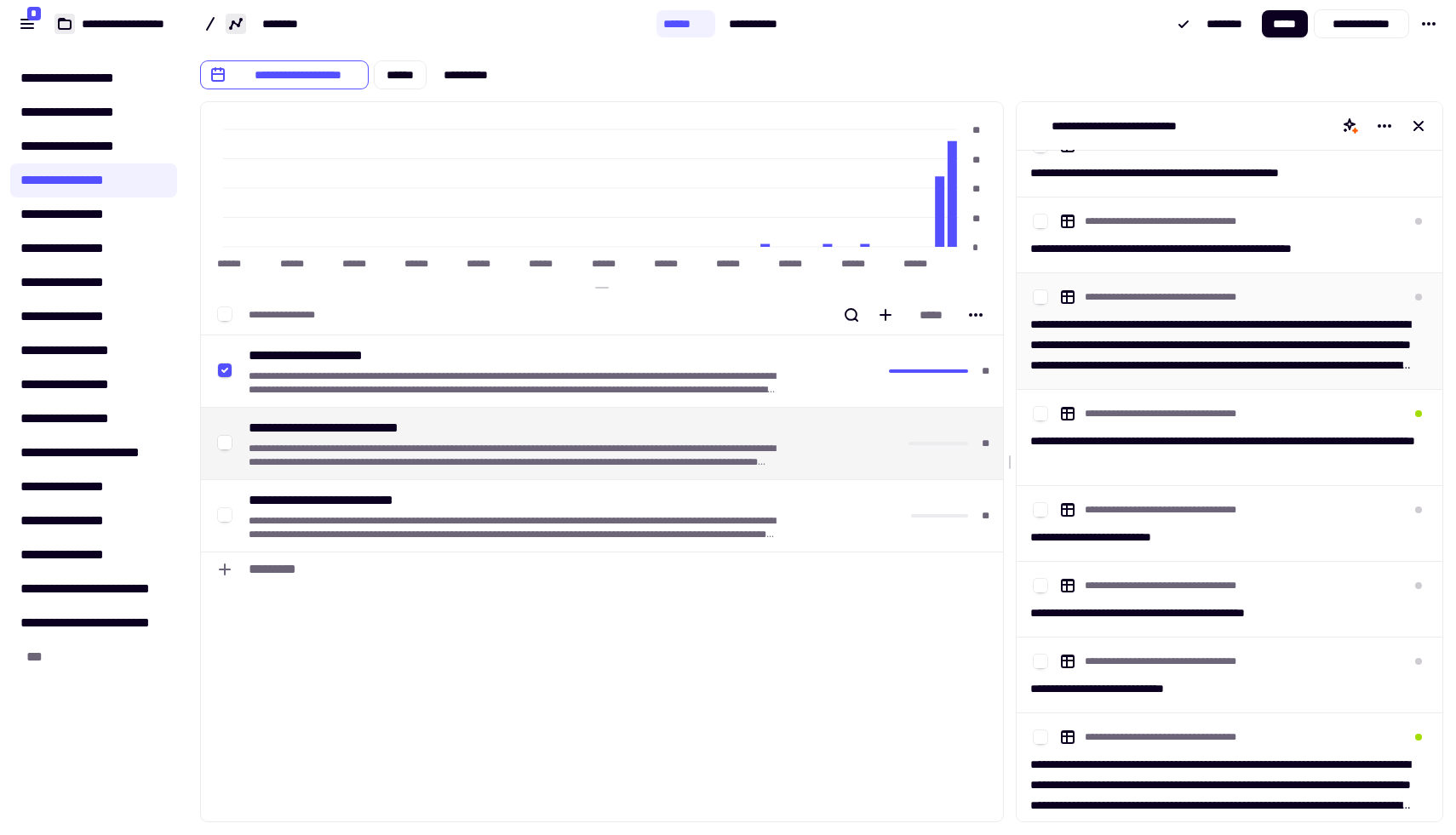 click on "**********" at bounding box center (1223, 345) 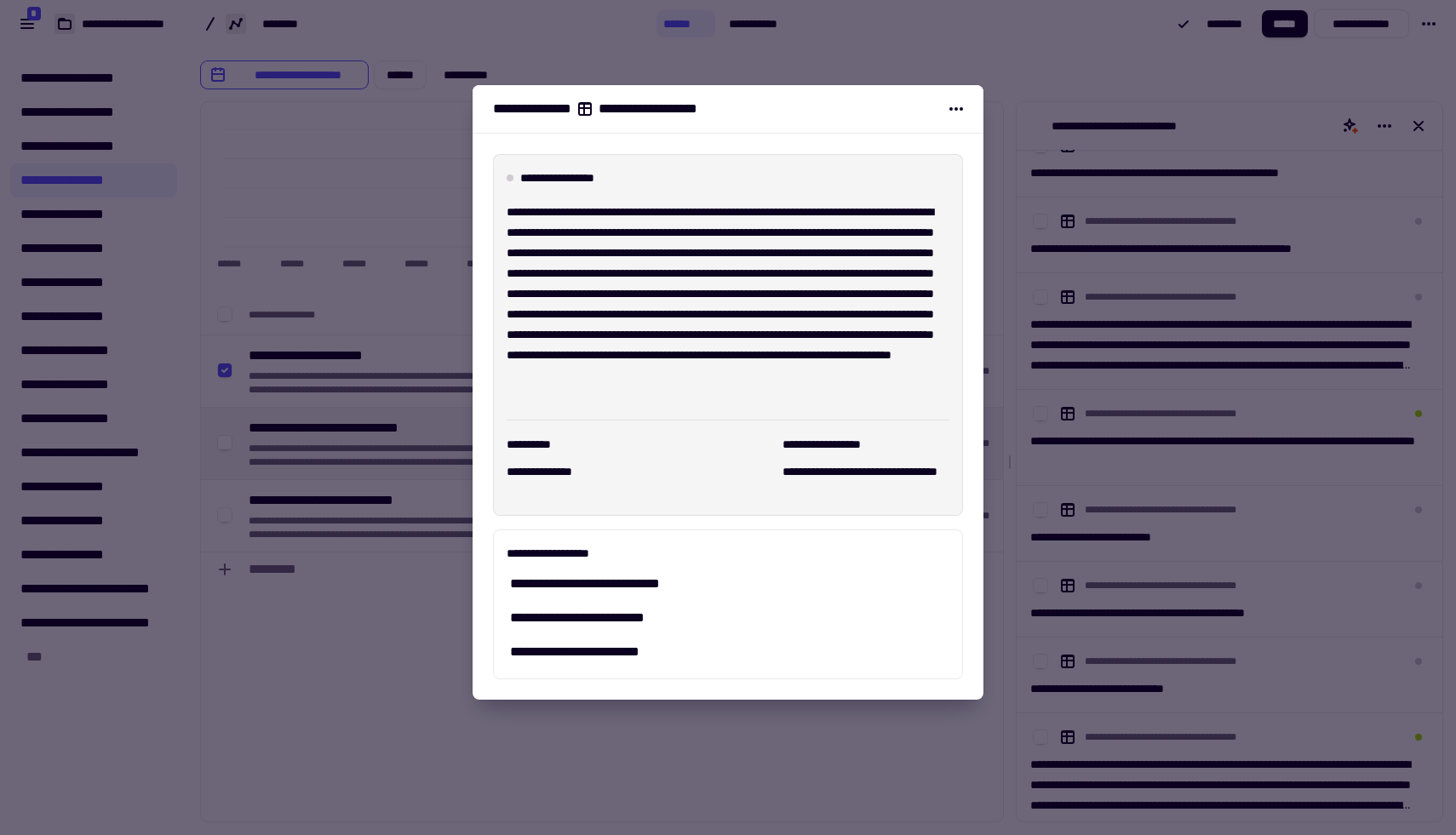 click at bounding box center [728, 417] 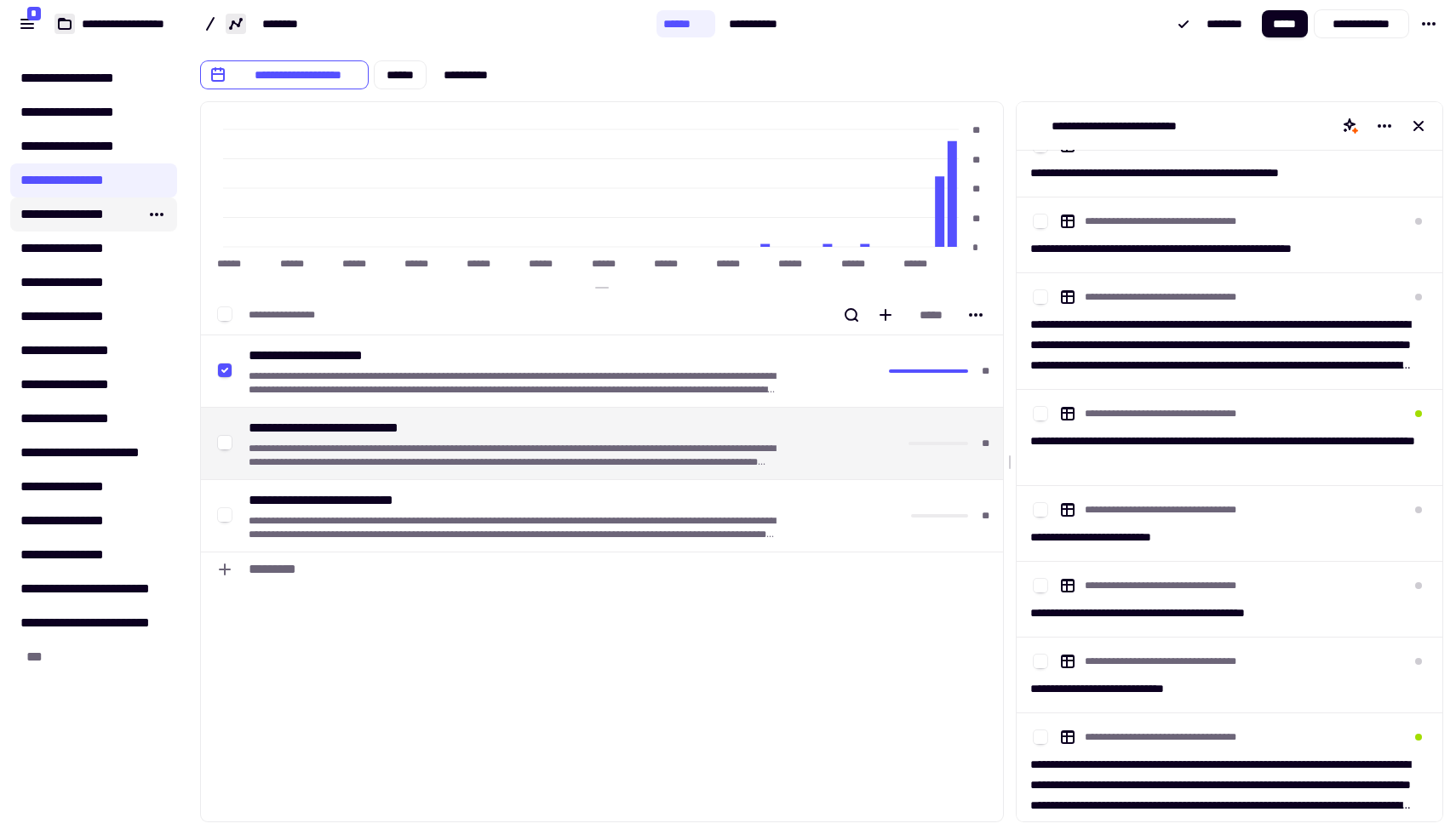 click on "**********" 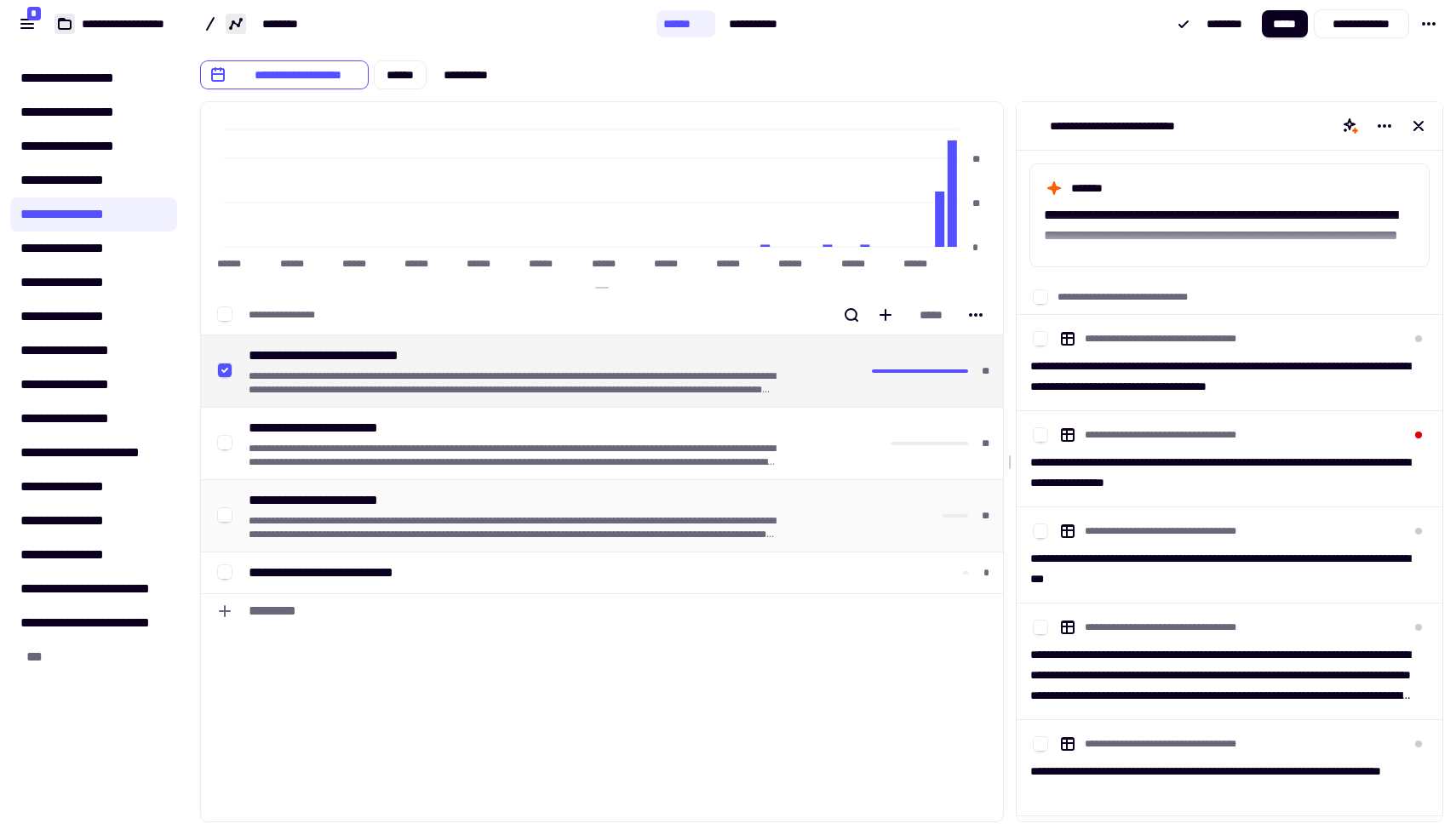 click on "**********" at bounding box center [326, 500] 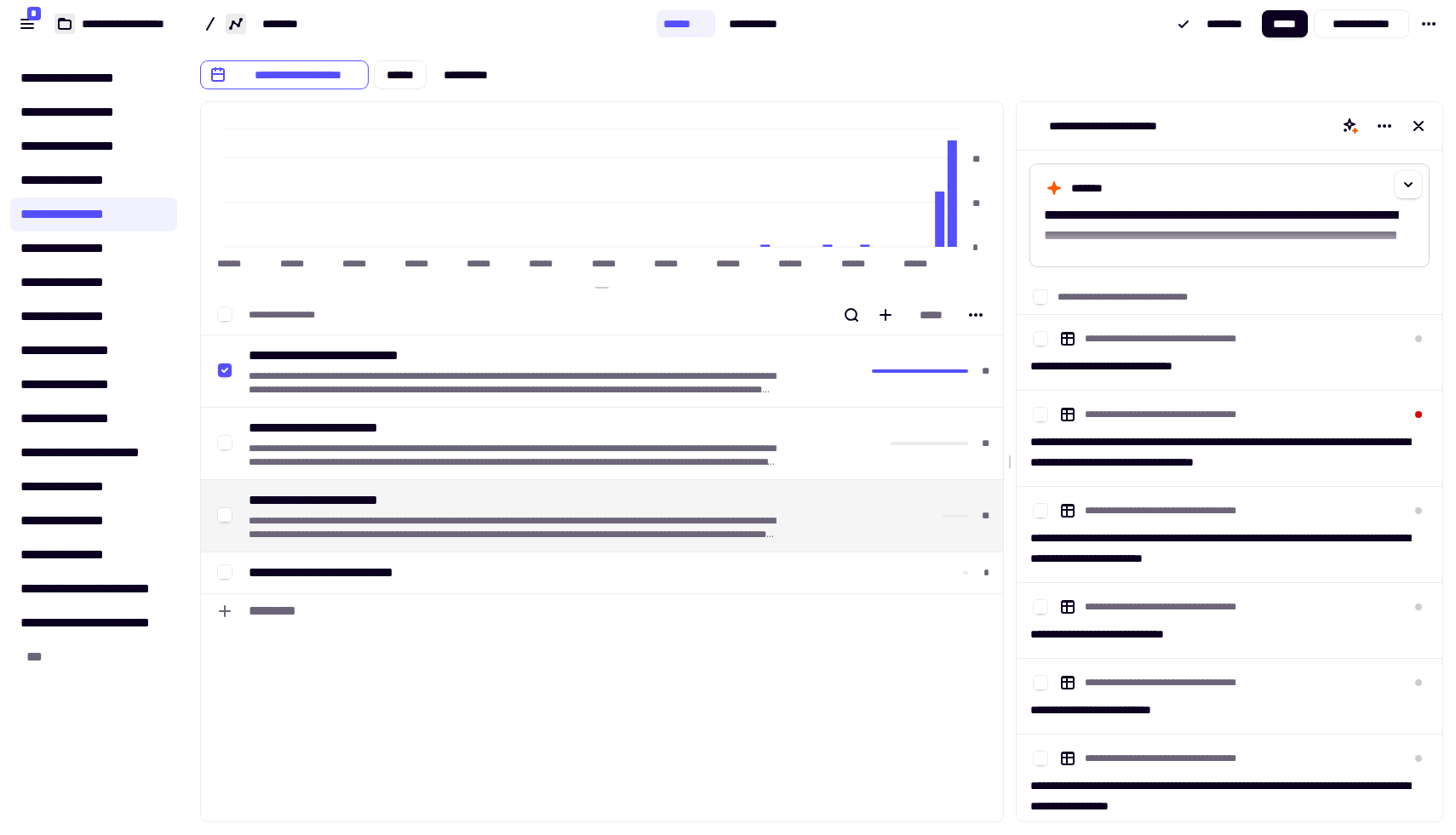 click on "*******" at bounding box center [1223, 188] 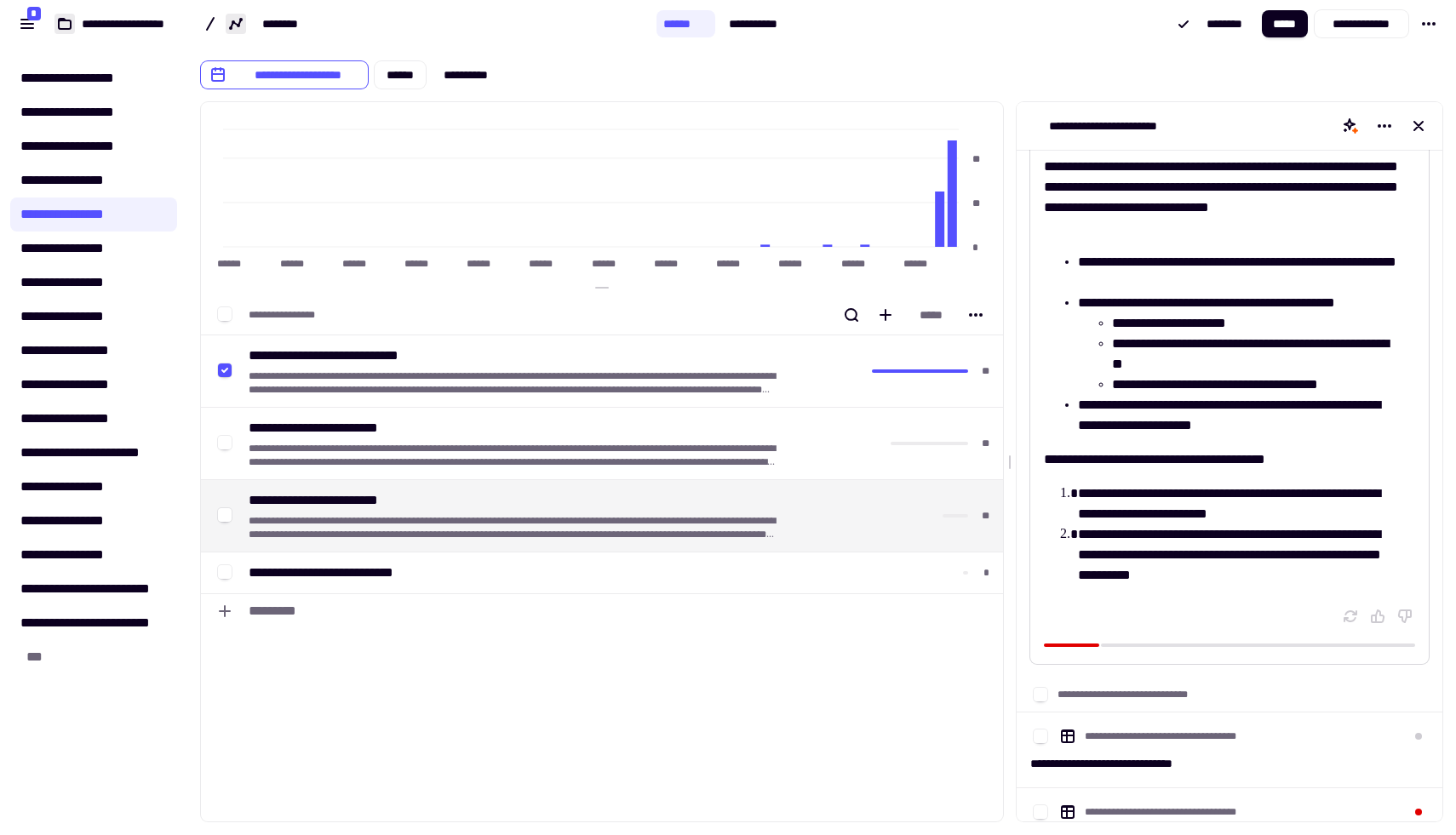 scroll, scrollTop: 70, scrollLeft: 0, axis: vertical 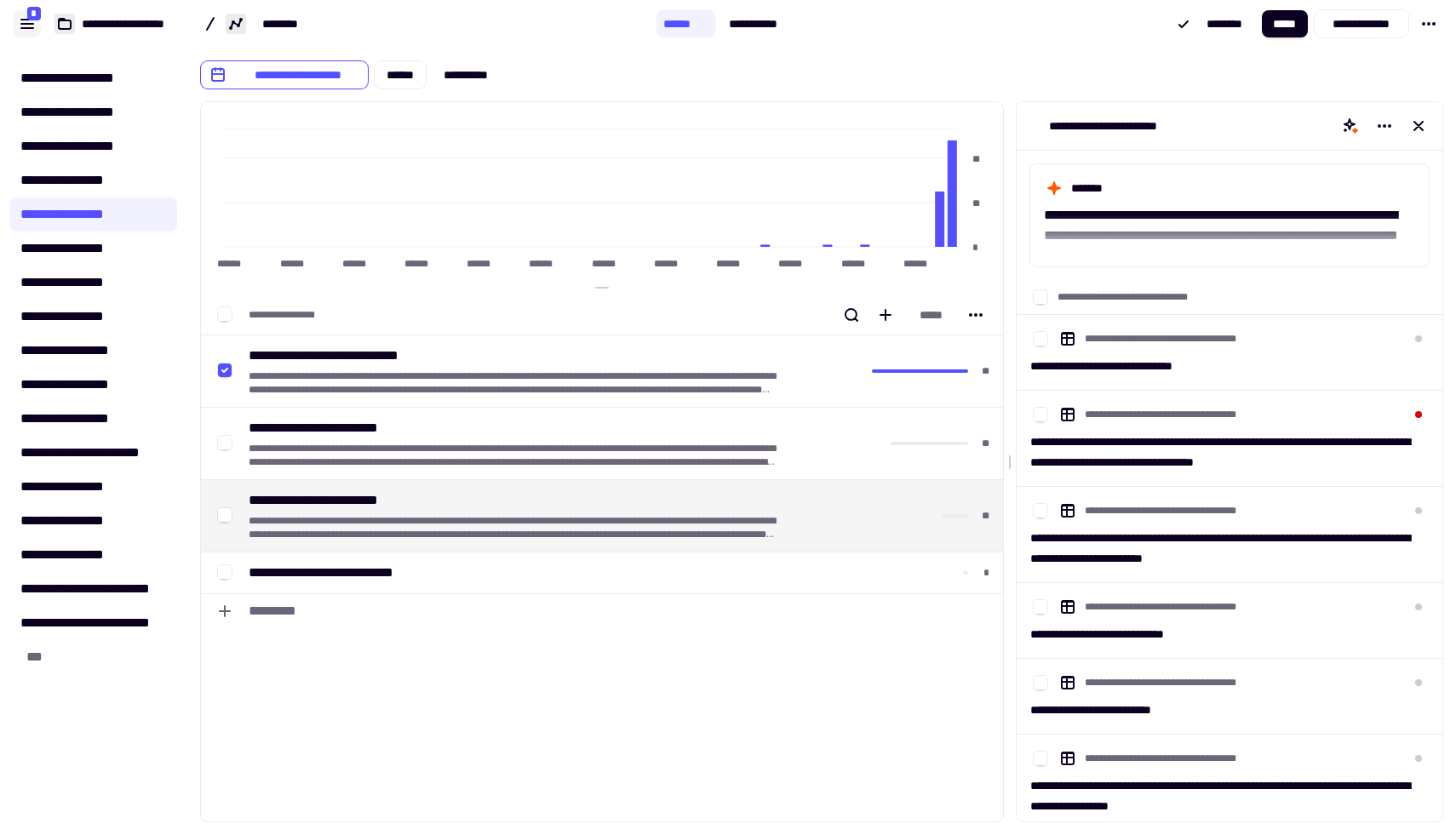 click 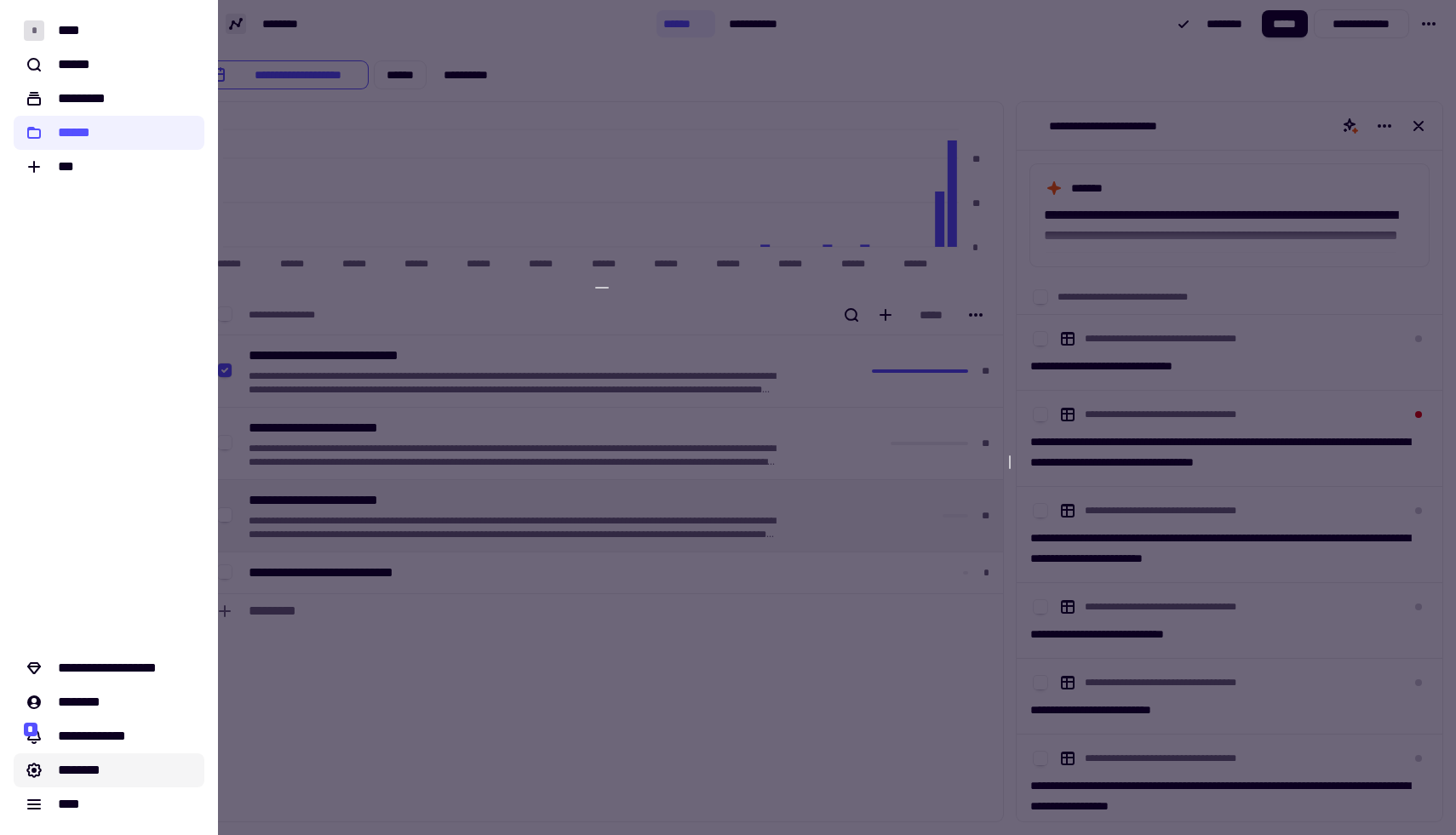 click on "********" 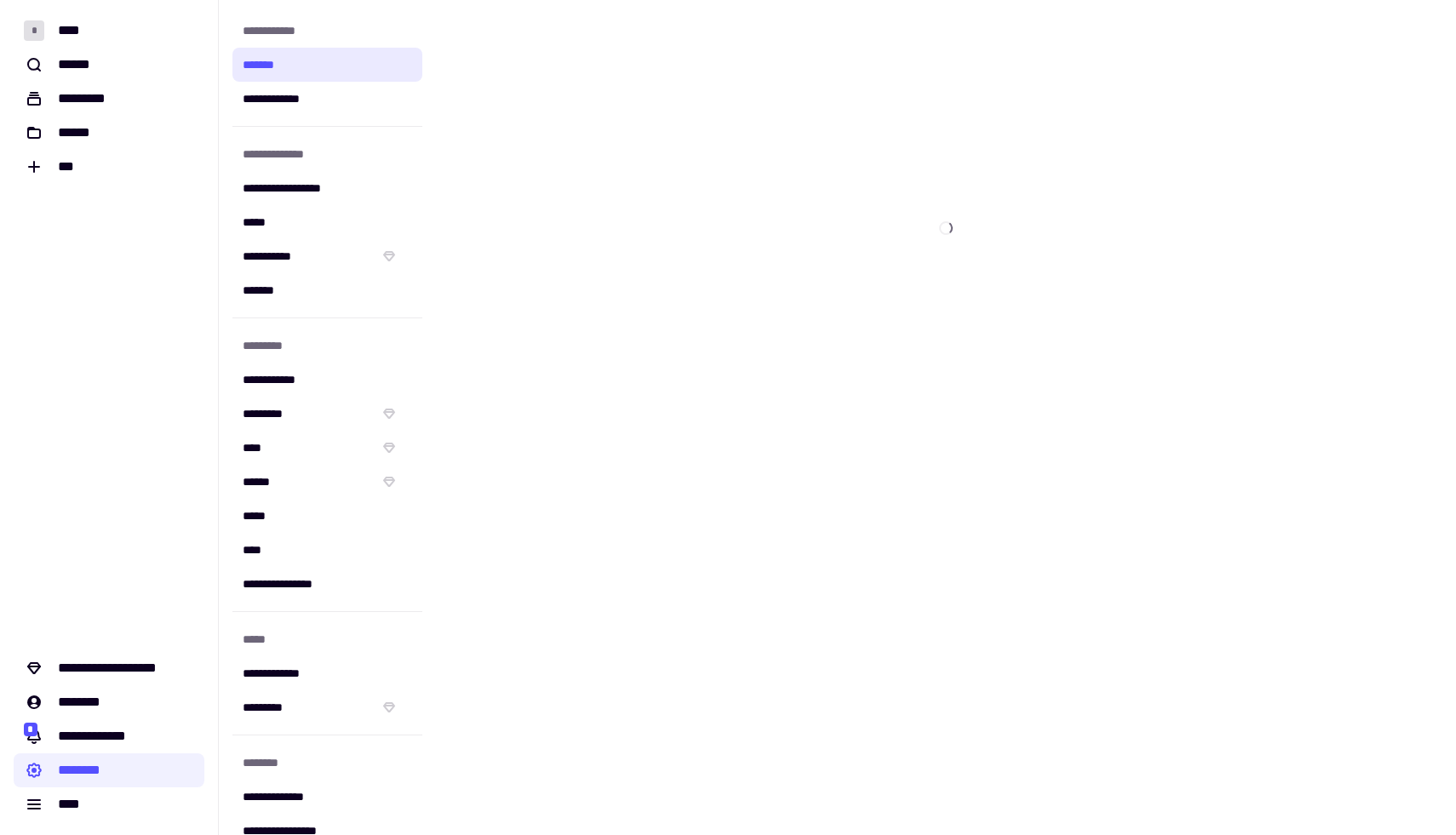 click on "*******" 